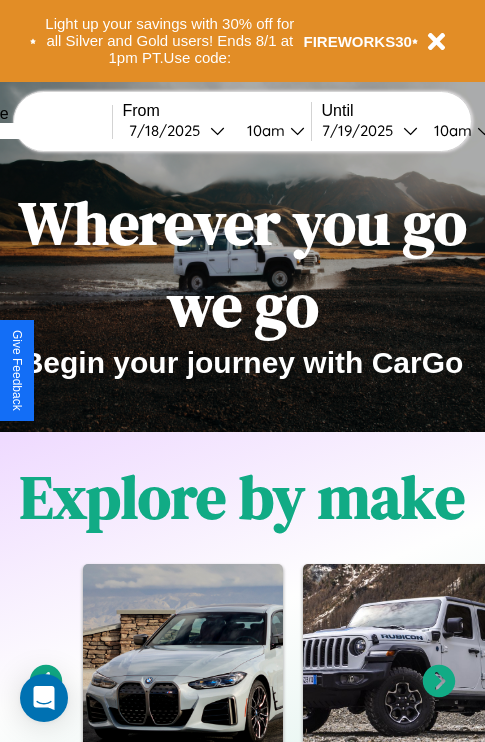 scroll, scrollTop: 0, scrollLeft: 0, axis: both 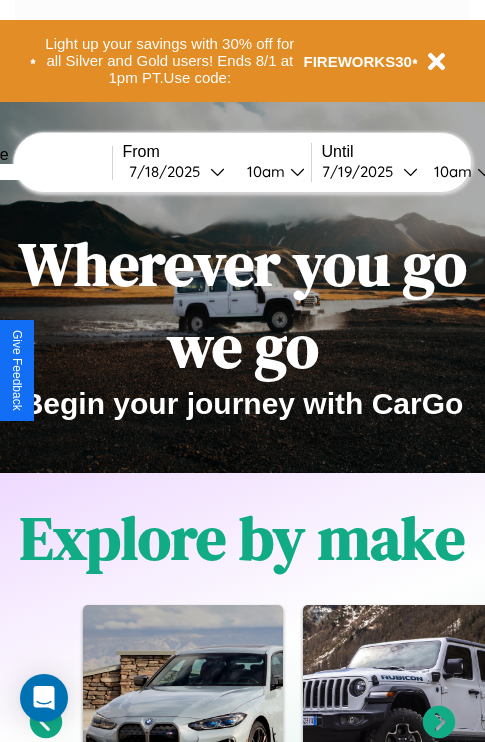 click at bounding box center (37, 172) 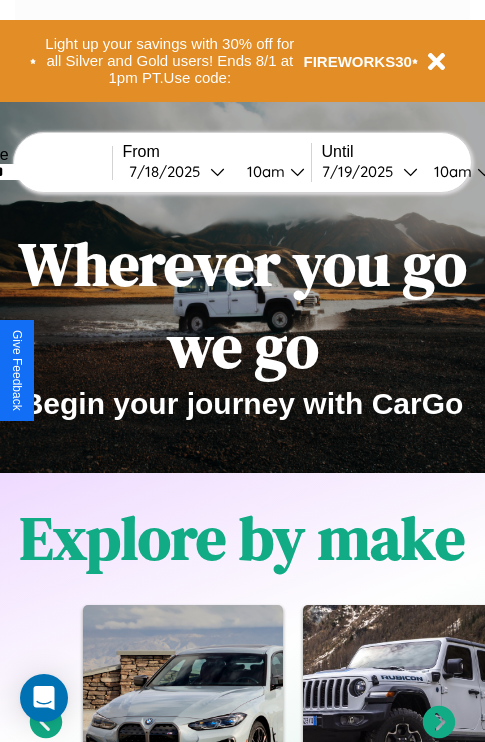 type on "*******" 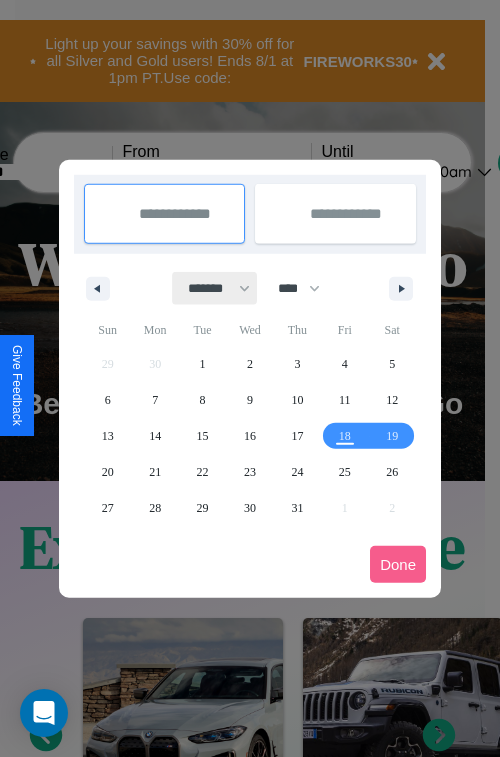 click on "******* ******** ***** ***** *** **** **** ****** ********* ******* ******** ********" at bounding box center [215, 288] 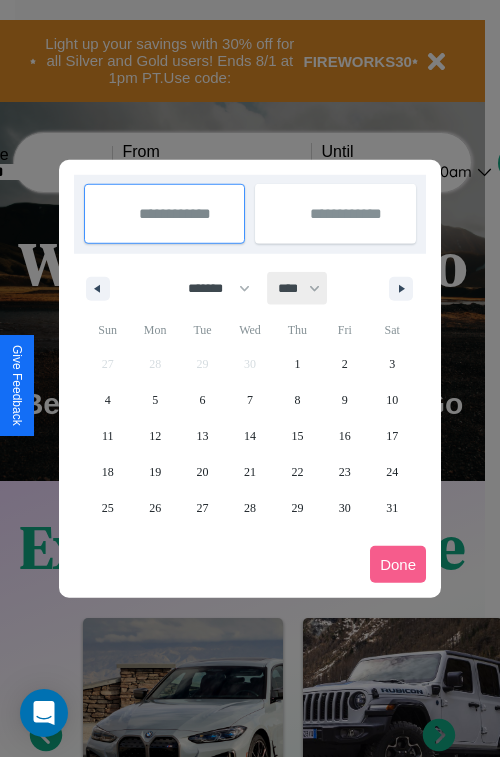 click on "**** **** **** **** **** **** **** **** **** **** **** **** **** **** **** **** **** **** **** **** **** **** **** **** **** **** **** **** **** **** **** **** **** **** **** **** **** **** **** **** **** **** **** **** **** **** **** **** **** **** **** **** **** **** **** **** **** **** **** **** **** **** **** **** **** **** **** **** **** **** **** **** **** **** **** **** **** **** **** **** **** **** **** **** **** **** **** **** **** **** **** **** **** **** **** **** **** **** **** **** **** **** **** **** **** **** **** **** **** **** **** **** **** **** **** **** **** **** **** **** ****" at bounding box center [298, 288] 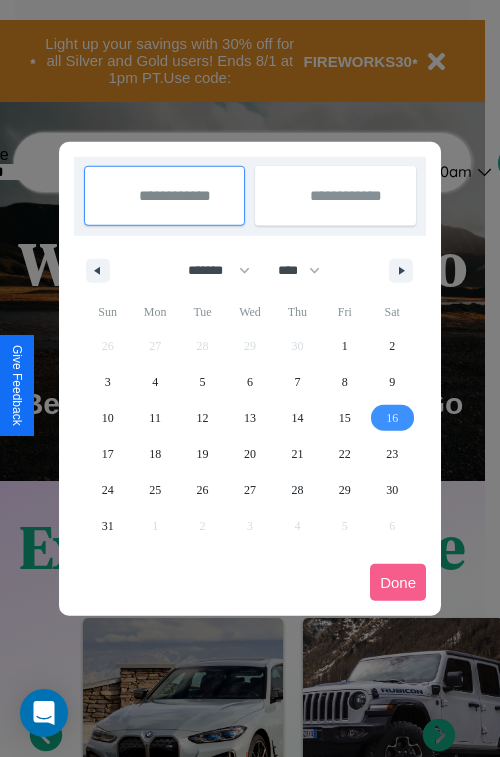 click on "16" at bounding box center [392, 418] 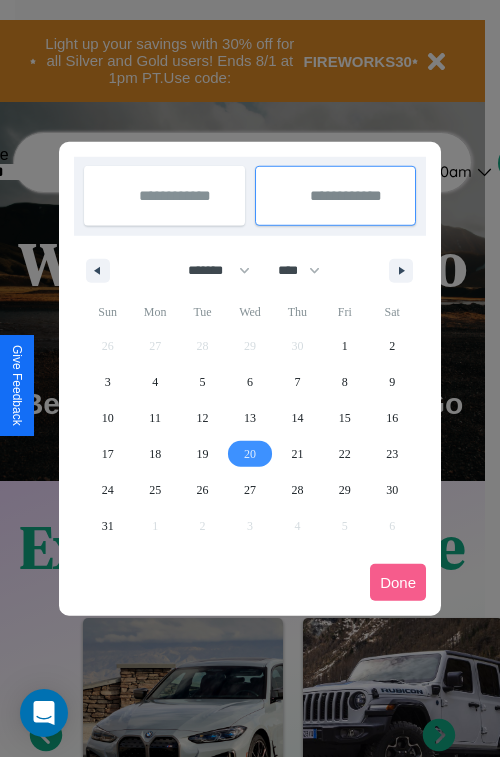 click on "20" at bounding box center [250, 454] 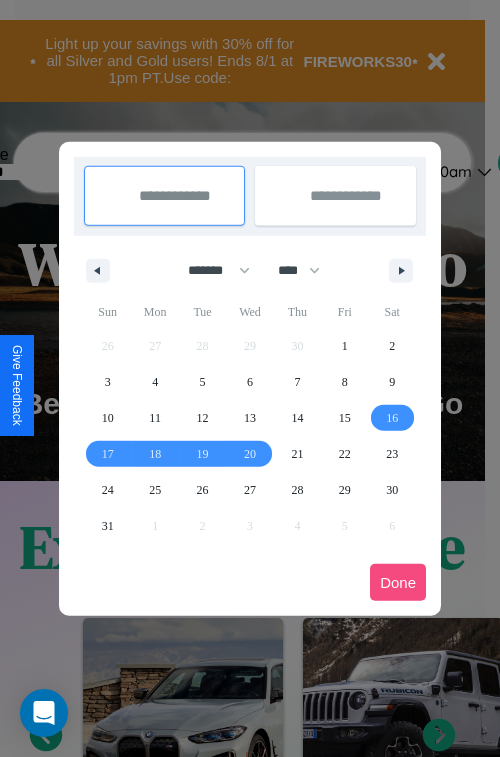 click on "Done" at bounding box center (398, 582) 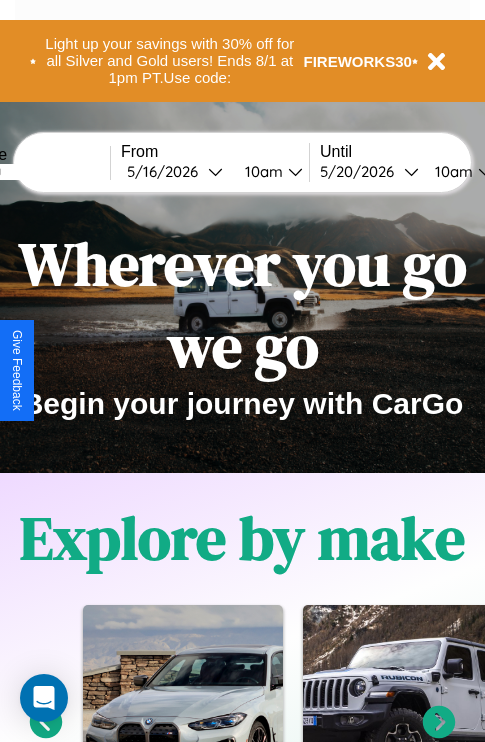 scroll, scrollTop: 0, scrollLeft: 76, axis: horizontal 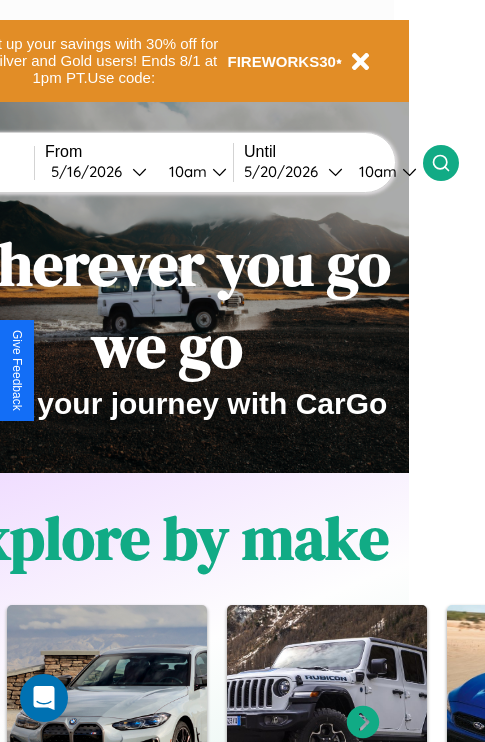 click 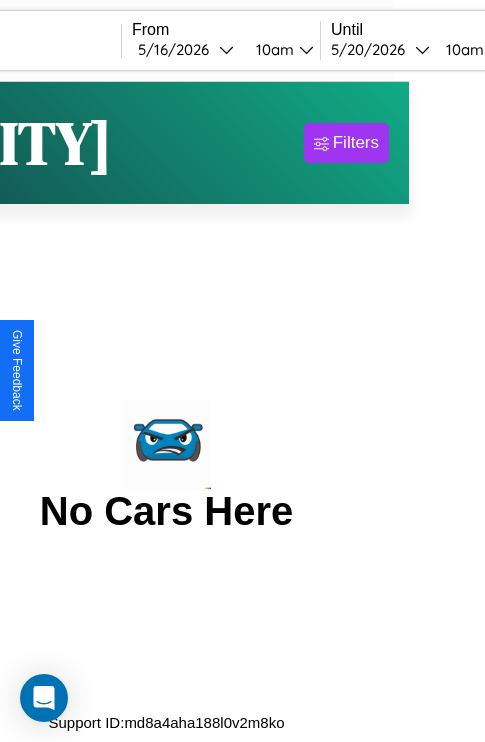 scroll, scrollTop: 0, scrollLeft: 0, axis: both 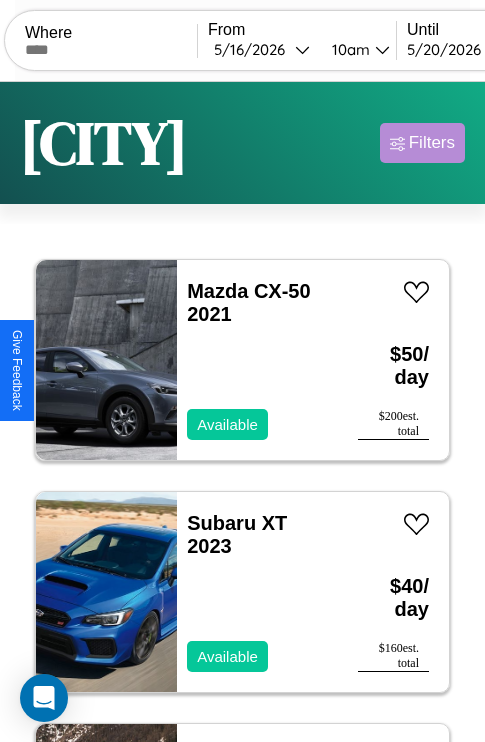 click on "Filters" at bounding box center [432, 143] 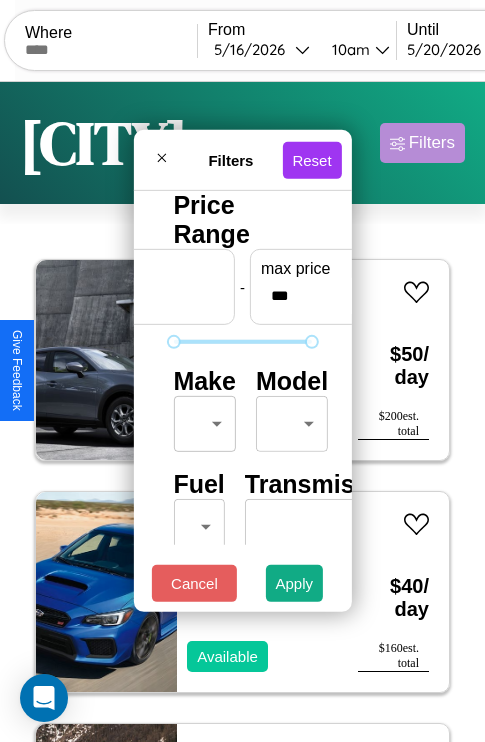 scroll, scrollTop: 1374, scrollLeft: 0, axis: vertical 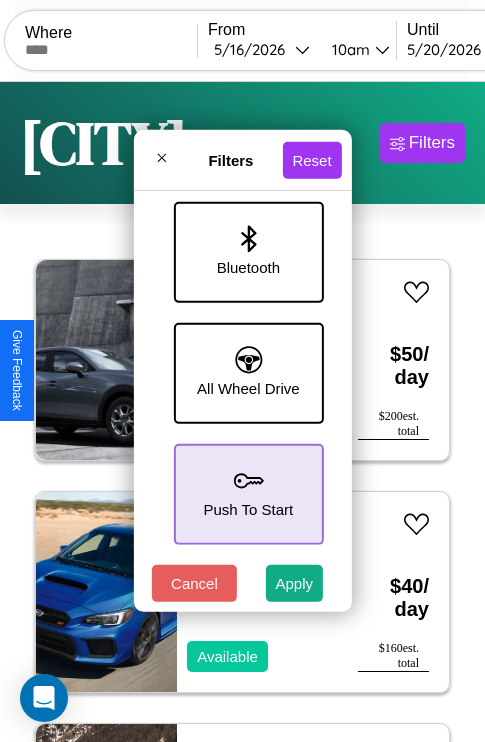 click 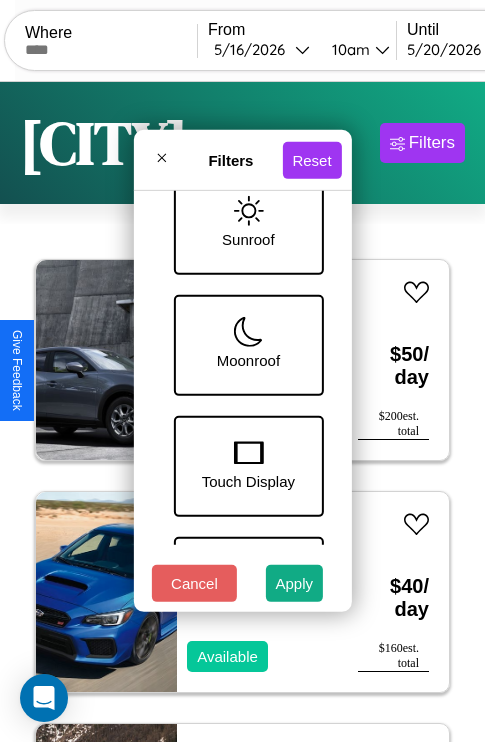 scroll, scrollTop: 409, scrollLeft: 0, axis: vertical 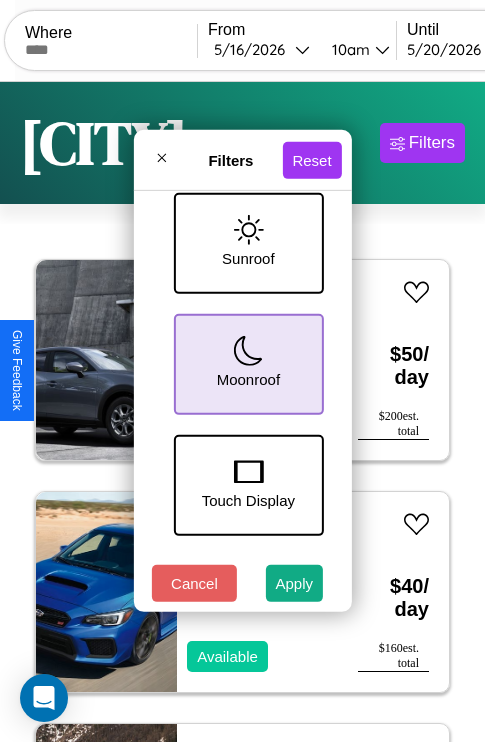 click 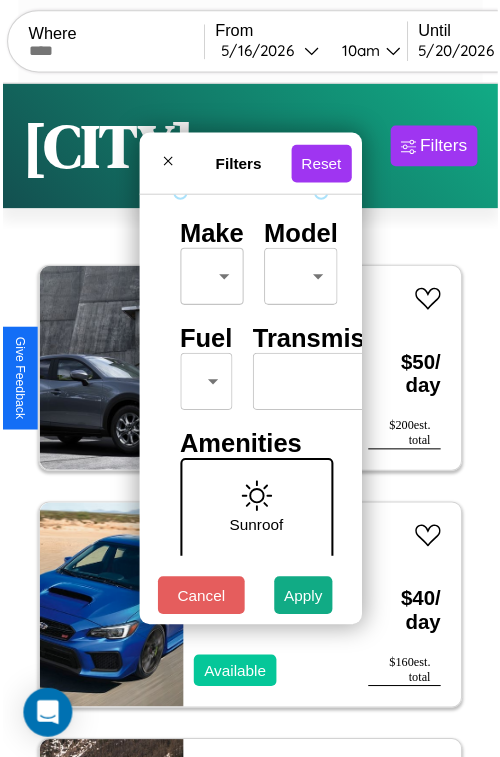 scroll, scrollTop: 59, scrollLeft: 0, axis: vertical 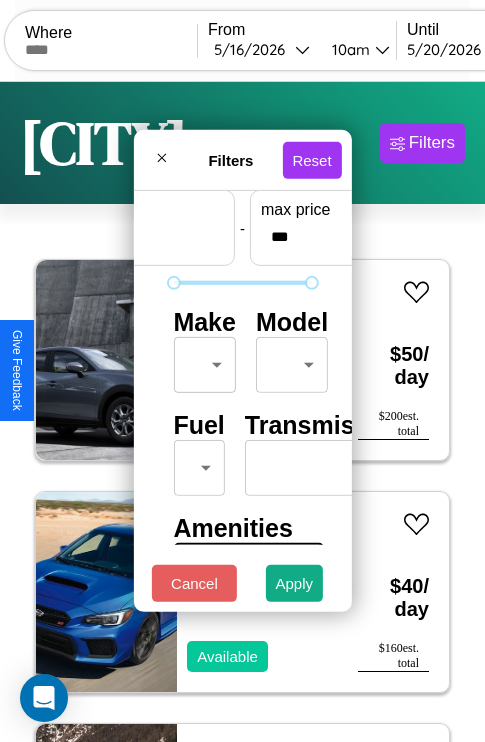 click on "CarGo Where From [DATE] 10am Until [DATE] 10am Become a Host Login Sign Up [CITY] Filters 142  cars in this area These cars can be picked up in this city. Mazda   CX-50   2021 Available $ 50  / day $ 200  est. total Subaru   XT   2023 Available $ 40  / day $ 160  est. total Jeep   J-20   2022 Available $ 90  / day $ 360  est. total Chevrolet   Caprice Police Vehicle   2019 Available $ 110  / day $ 440  est. total Aston Martin   Vanquish   2020 Available $ 130  / day $ 520  est. total Mazda   CX-3   2014 Available $ 120  / day $ 480  est. total Audi   Q5 e   2023 Available $ 110  / day $ 440  est. total Buick   Roadmaster   2022 Available $ 180  / day $ 720  est. total Maserati   Granturismo   2022 Available $ 190  / day $ 760  est. total Lexus   RC   2021 Available $ 100  / day $ 400  est. total Hyundai   [CITY]   2018 Available $ 90  / day $ 360  est. total Volkswagen   R32   2017 Available $ 150  / day $ 600  est. total Bentley   Eight   2023 Available $ 50  / day $ 200  est. total     $" at bounding box center [242, 412] 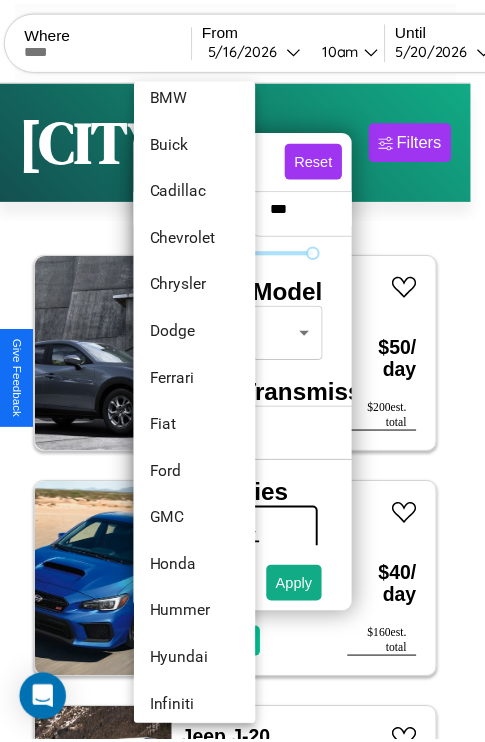 scroll, scrollTop: 422, scrollLeft: 0, axis: vertical 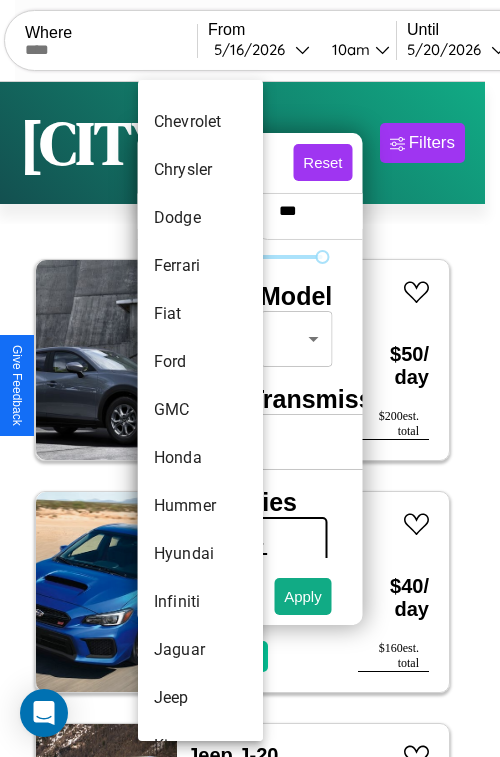 click on "GMC" at bounding box center (200, 410) 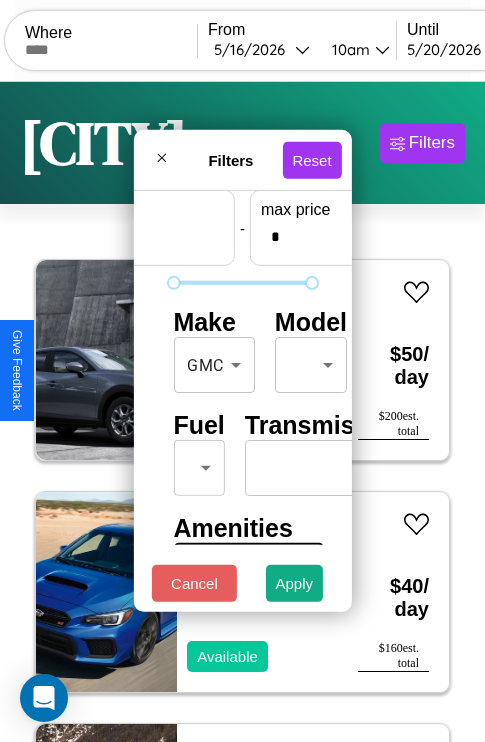 scroll, scrollTop: 59, scrollLeft: 124, axis: both 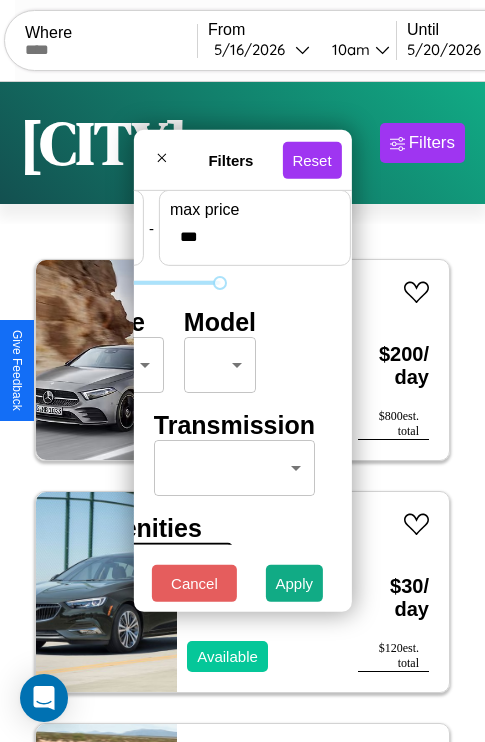 type on "***" 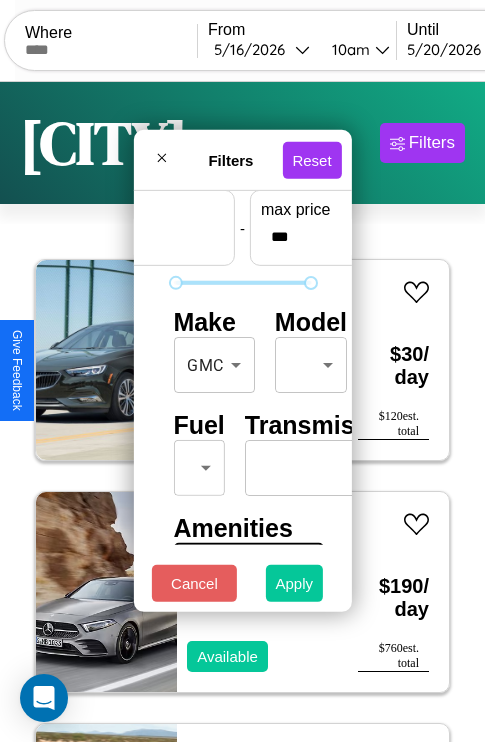 type on "**" 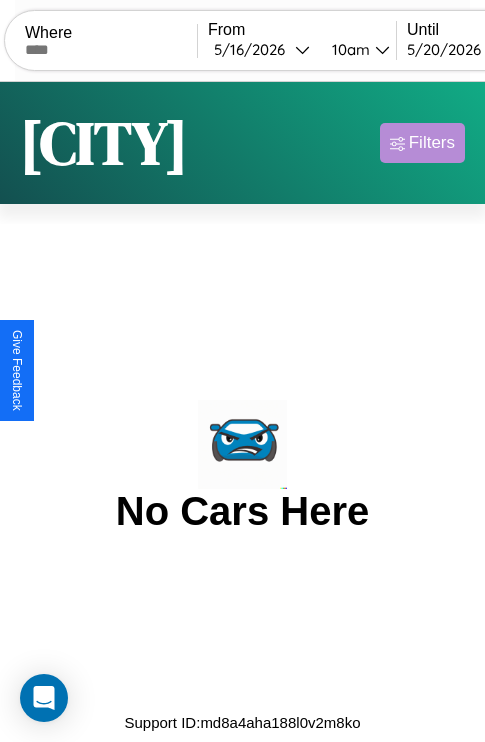 click on "Filters" at bounding box center [432, 143] 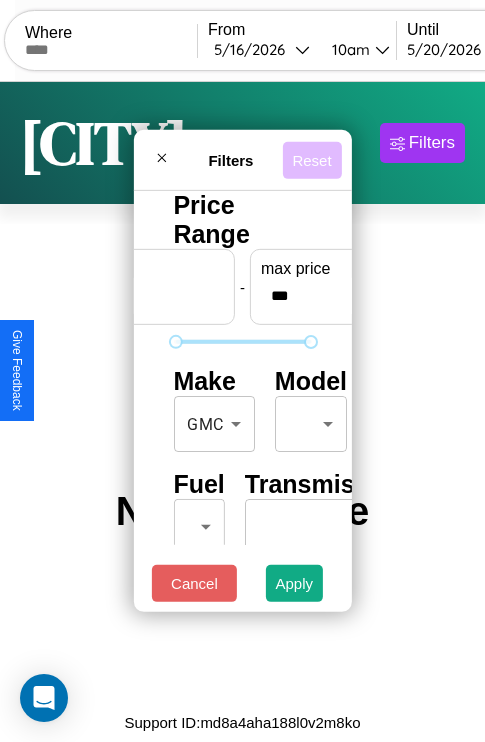 click on "Reset" at bounding box center [311, 159] 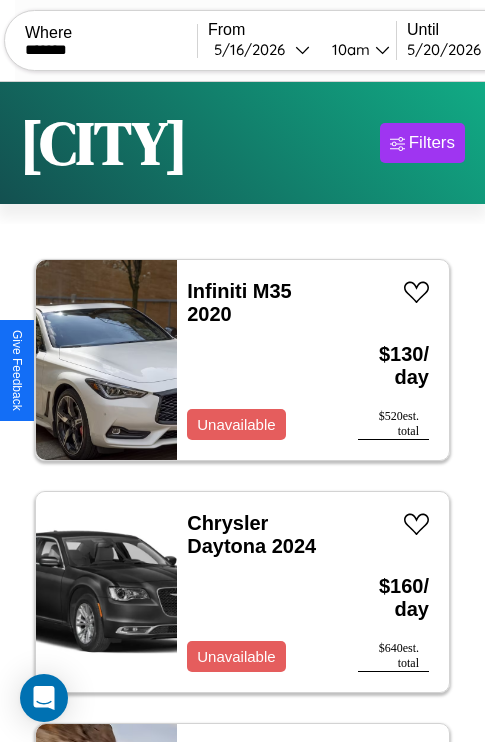 scroll, scrollTop: 0, scrollLeft: 188, axis: horizontal 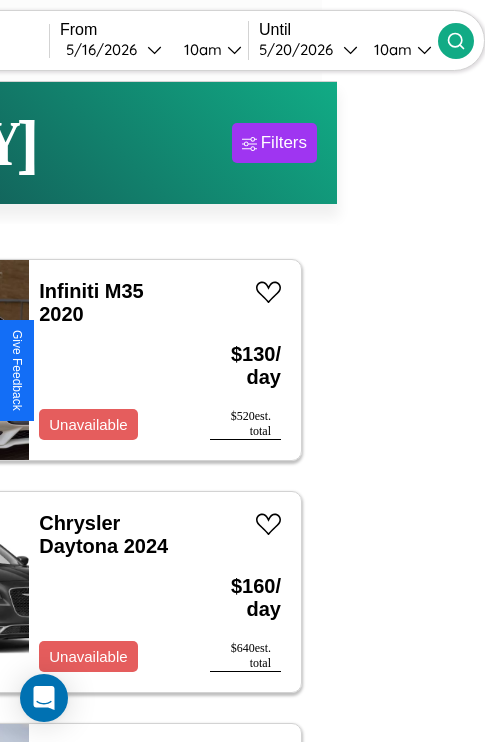 type on "*******" 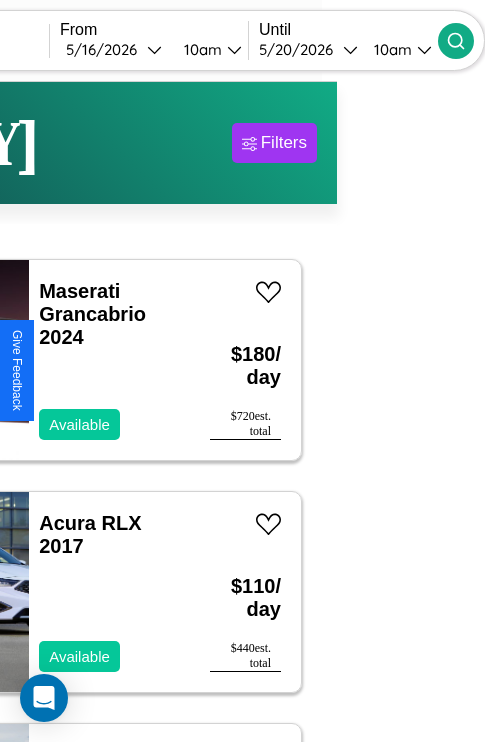 scroll, scrollTop: 95, scrollLeft: 35, axis: both 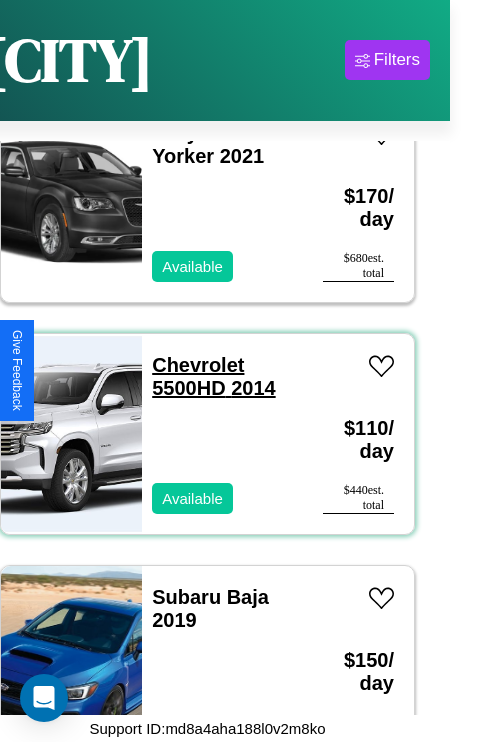 click on "Chevrolet   5500HD   2014" at bounding box center [213, 376] 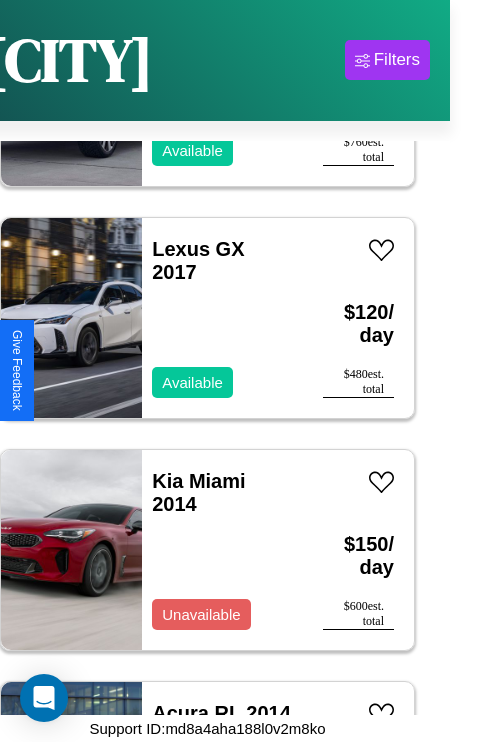 scroll, scrollTop: 7731, scrollLeft: 0, axis: vertical 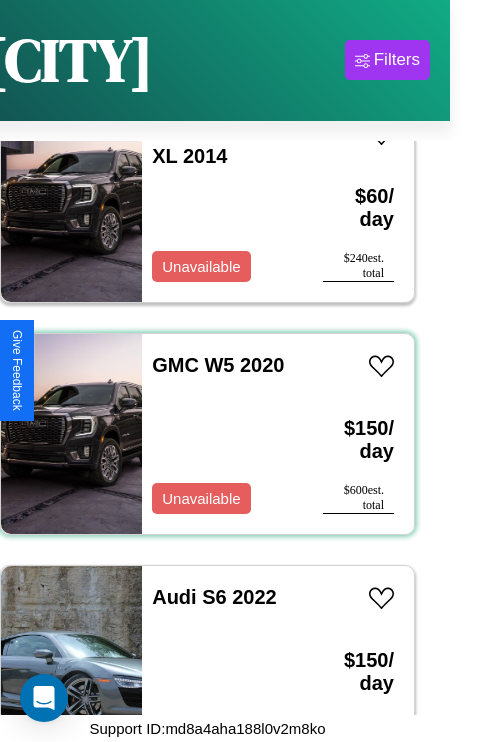 click on "GMC   W5   2020 Unavailable" at bounding box center [222, 434] 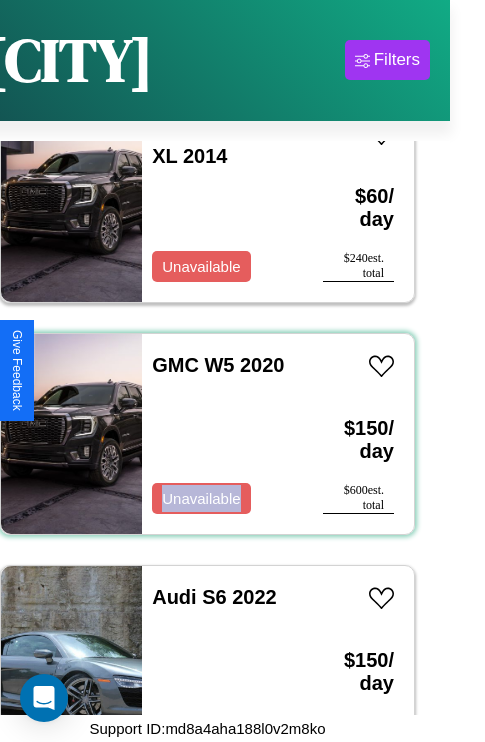click on "GMC   W5   2020 Unavailable" at bounding box center [222, 434] 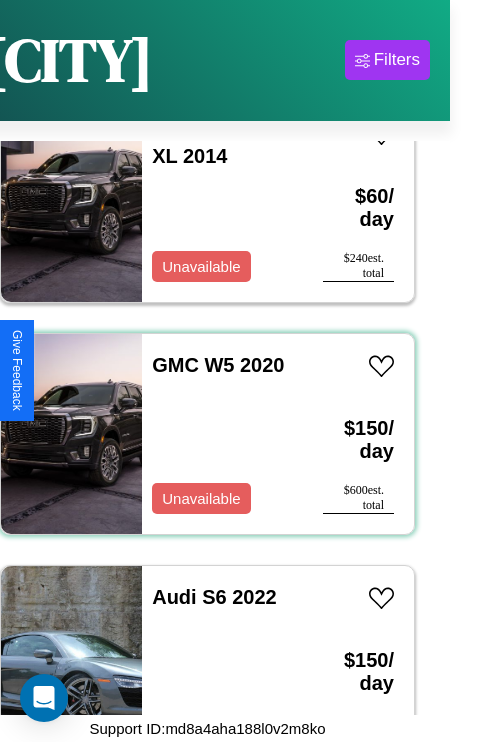 click on "GMC   W5   2020 Unavailable" at bounding box center (222, 434) 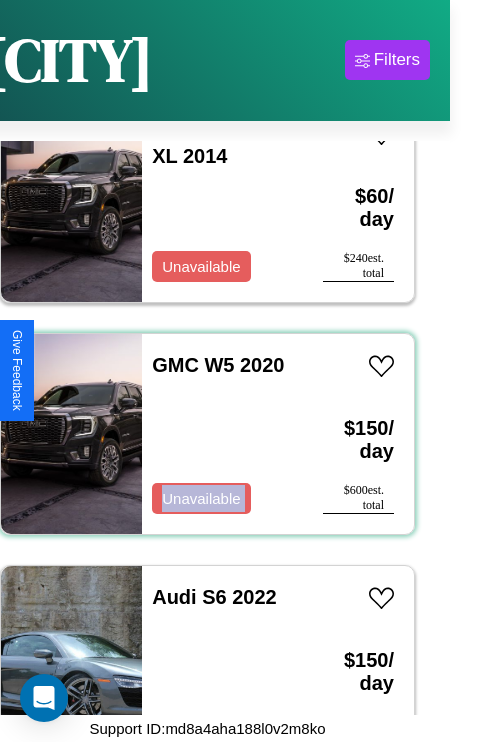 click on "GMC   W5   2020 Unavailable" at bounding box center (222, 434) 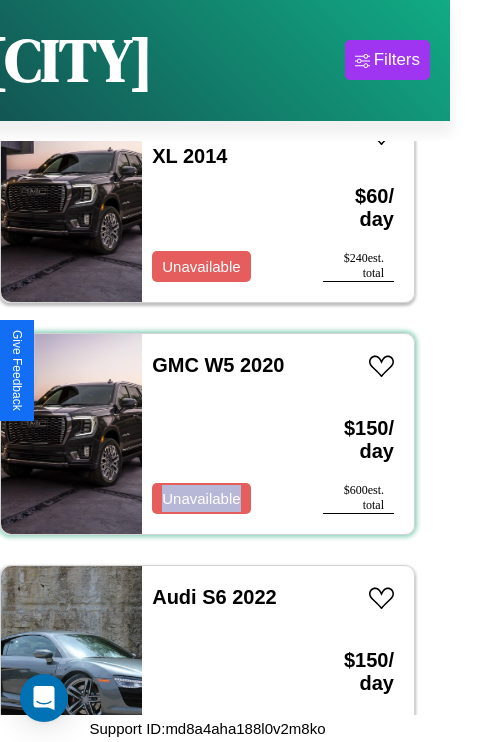 click on "GMC   W5   2020 Unavailable" at bounding box center [222, 434] 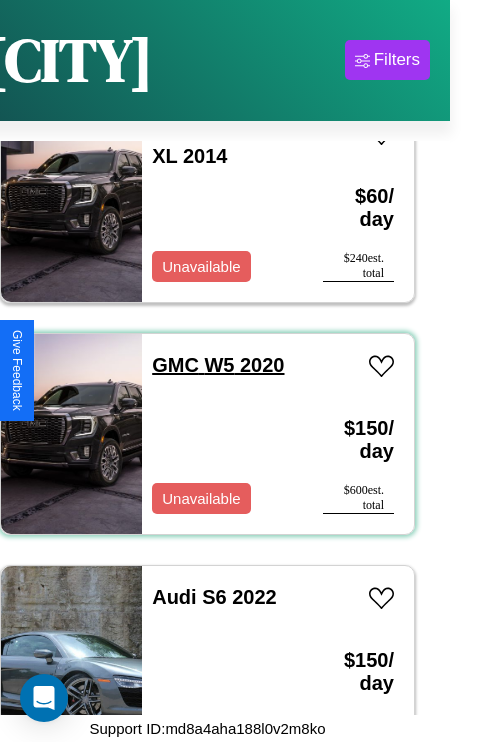 click on "GMC   W5   2020" at bounding box center [218, 365] 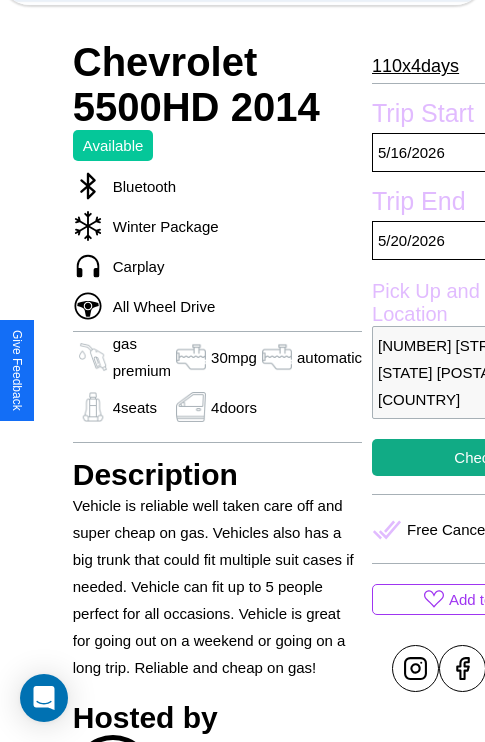 scroll, scrollTop: 897, scrollLeft: 0, axis: vertical 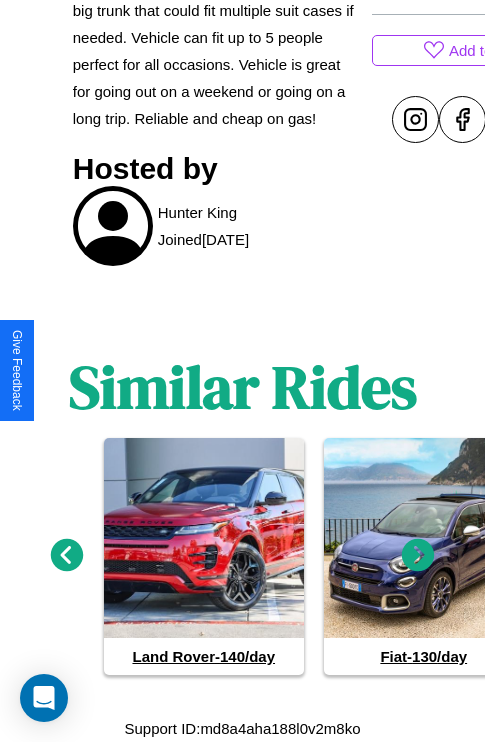 click 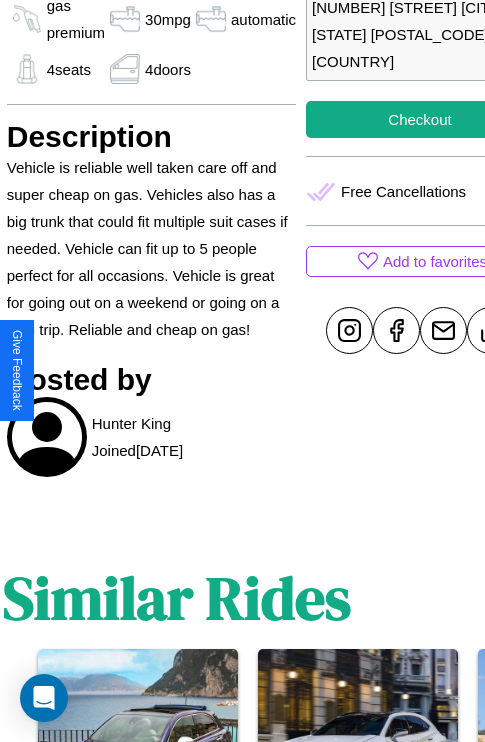 scroll, scrollTop: 618, scrollLeft: 87, axis: both 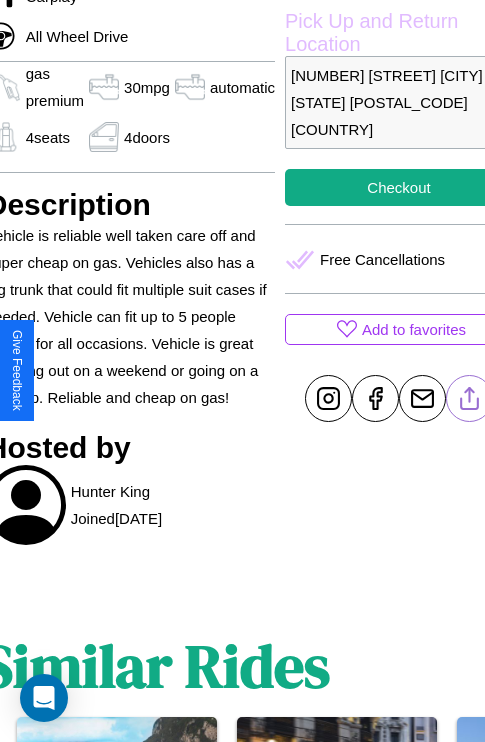 click 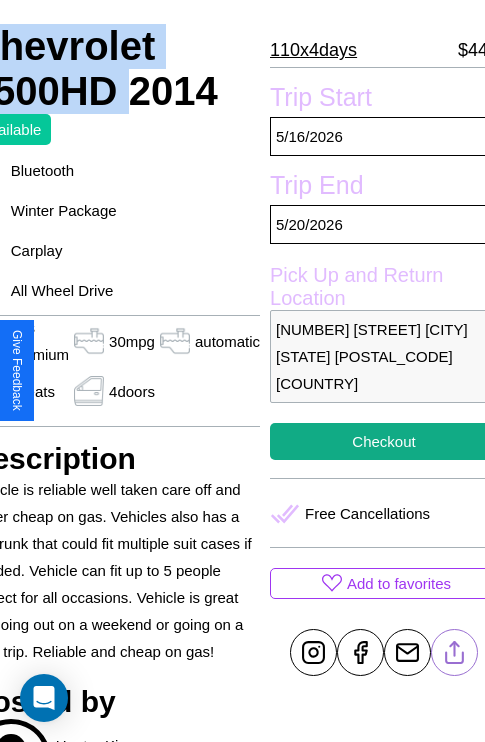 scroll, scrollTop: 407, scrollLeft: 107, axis: both 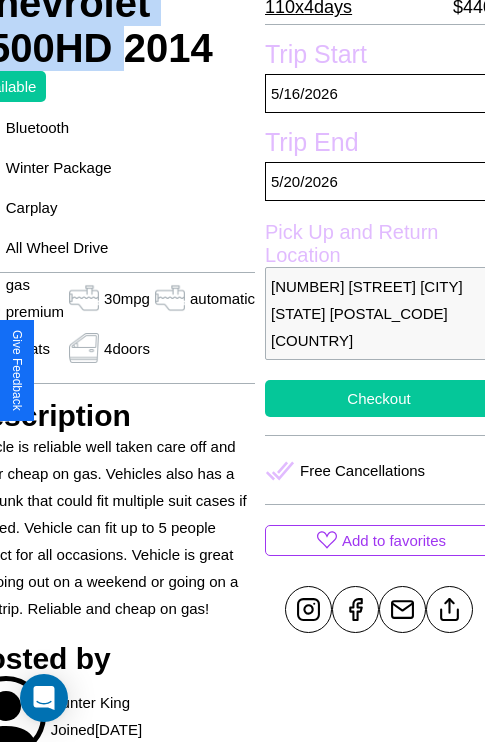 click on "Checkout" at bounding box center (379, 398) 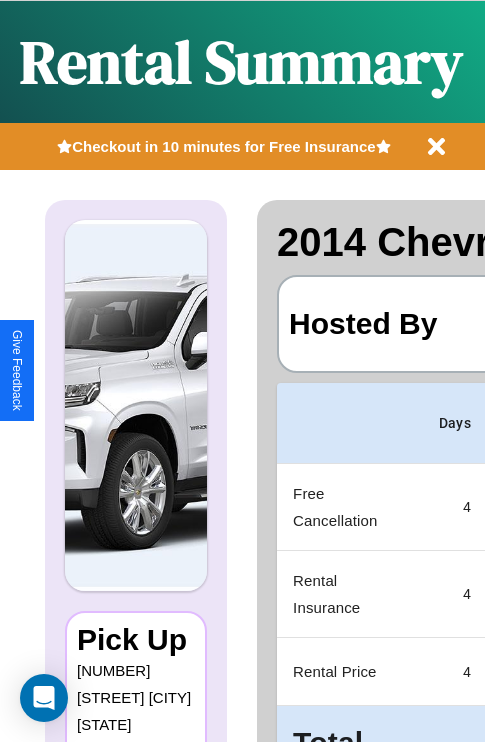 scroll, scrollTop: 0, scrollLeft: 378, axis: horizontal 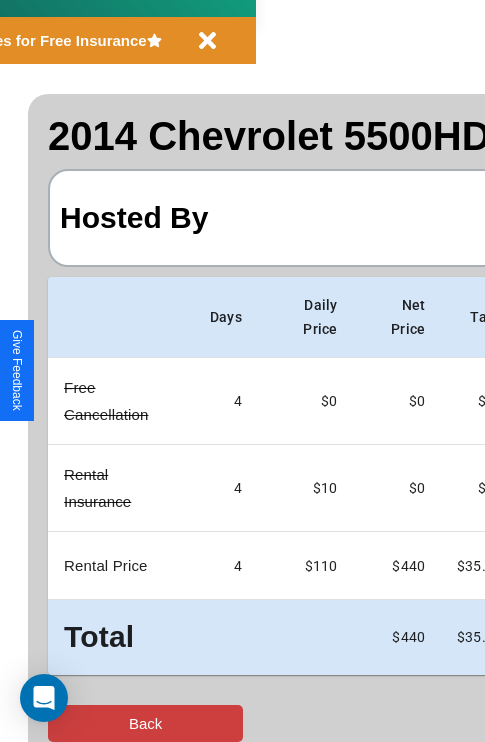 click on "Back" at bounding box center [145, 723] 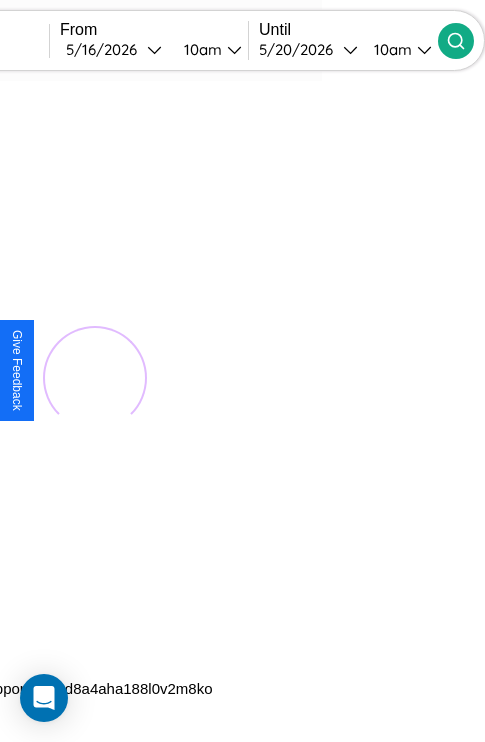 scroll, scrollTop: 0, scrollLeft: 0, axis: both 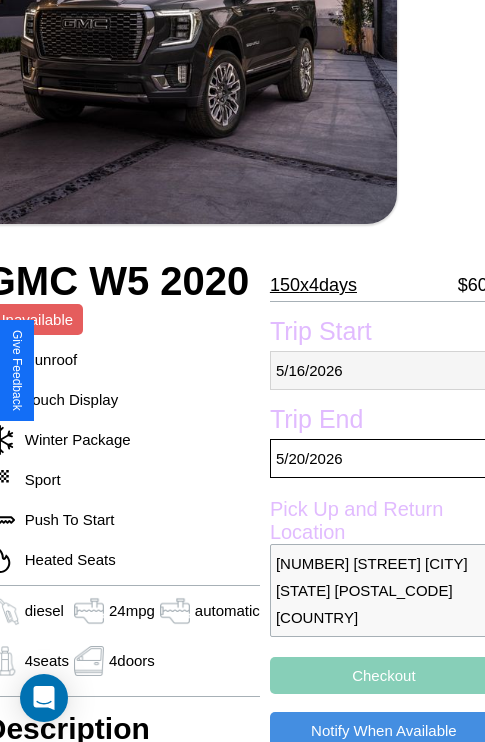click on "5 / 16 / 2026" at bounding box center [384, 370] 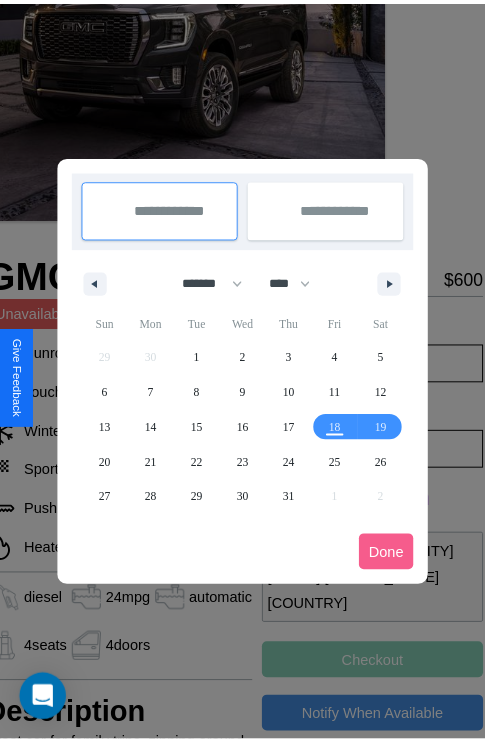 scroll, scrollTop: 0, scrollLeft: 88, axis: horizontal 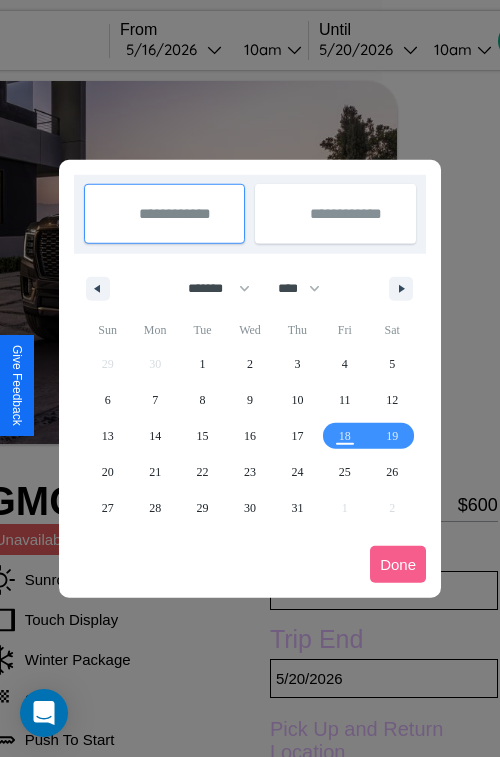 click at bounding box center (250, 378) 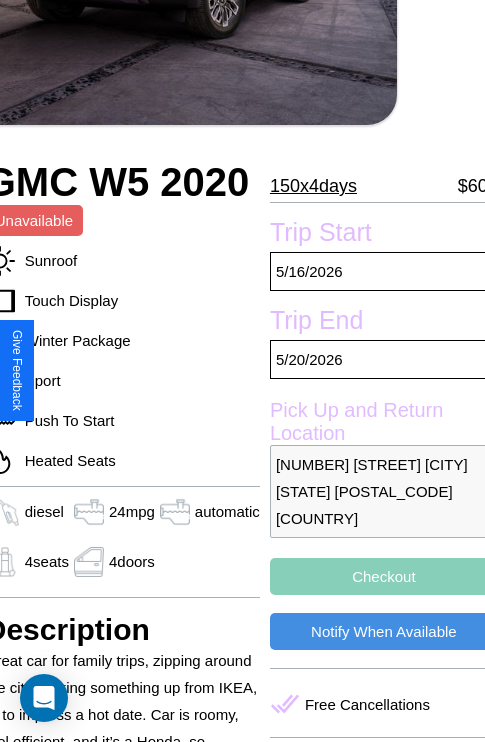 scroll, scrollTop: 498, scrollLeft: 88, axis: both 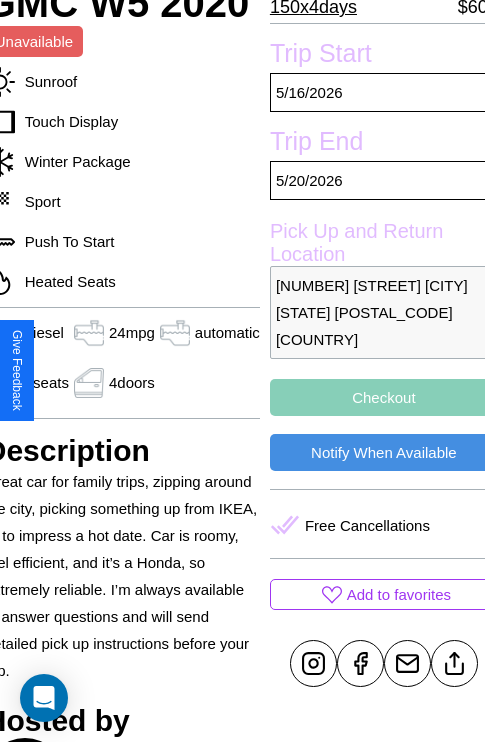 click on "Checkout" at bounding box center [384, 397] 